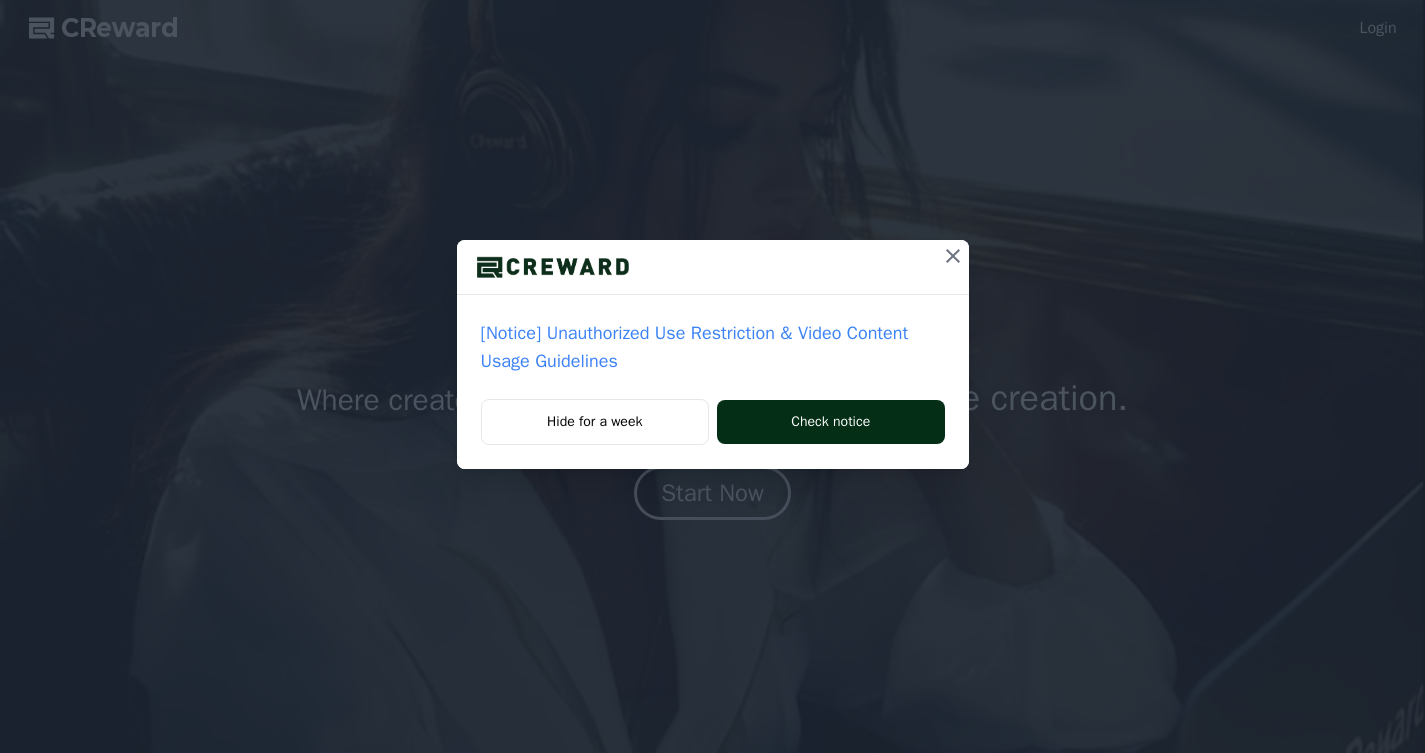 scroll, scrollTop: 0, scrollLeft: 0, axis: both 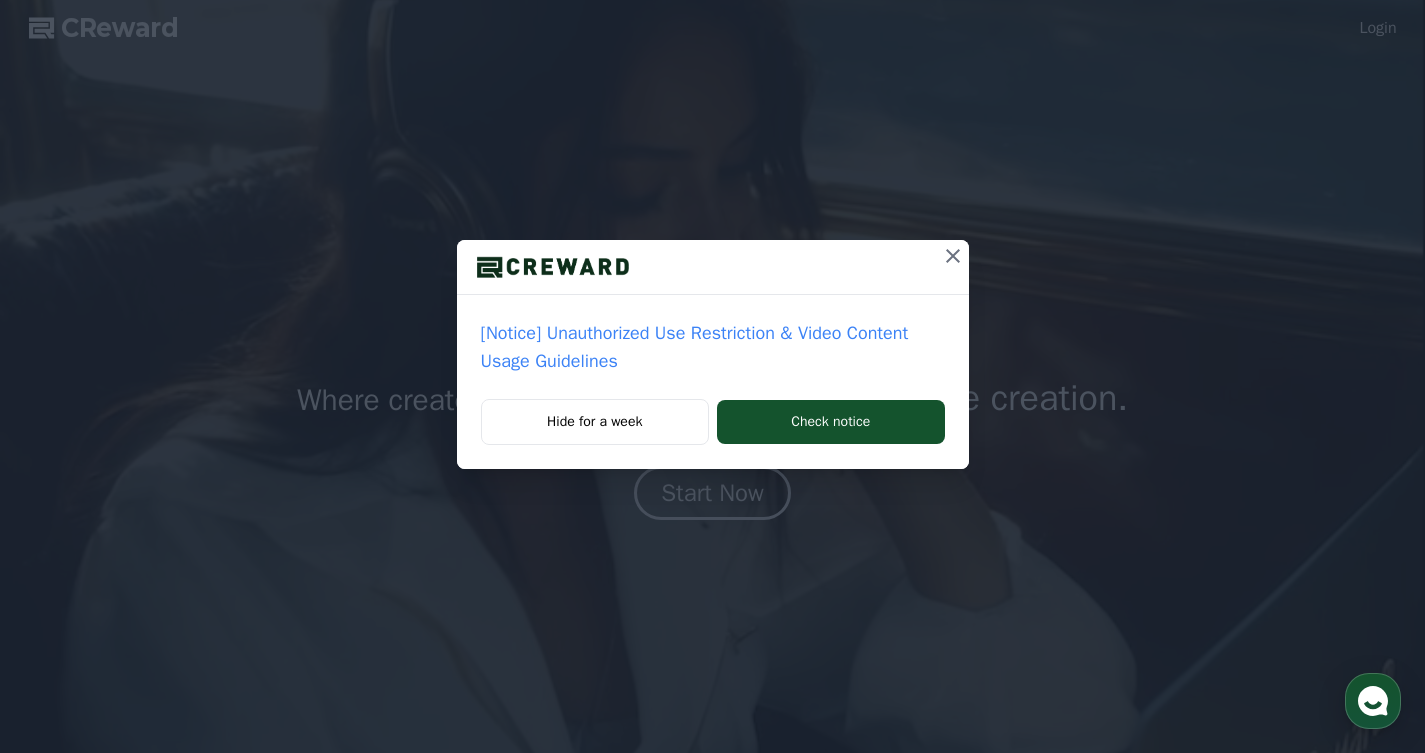click 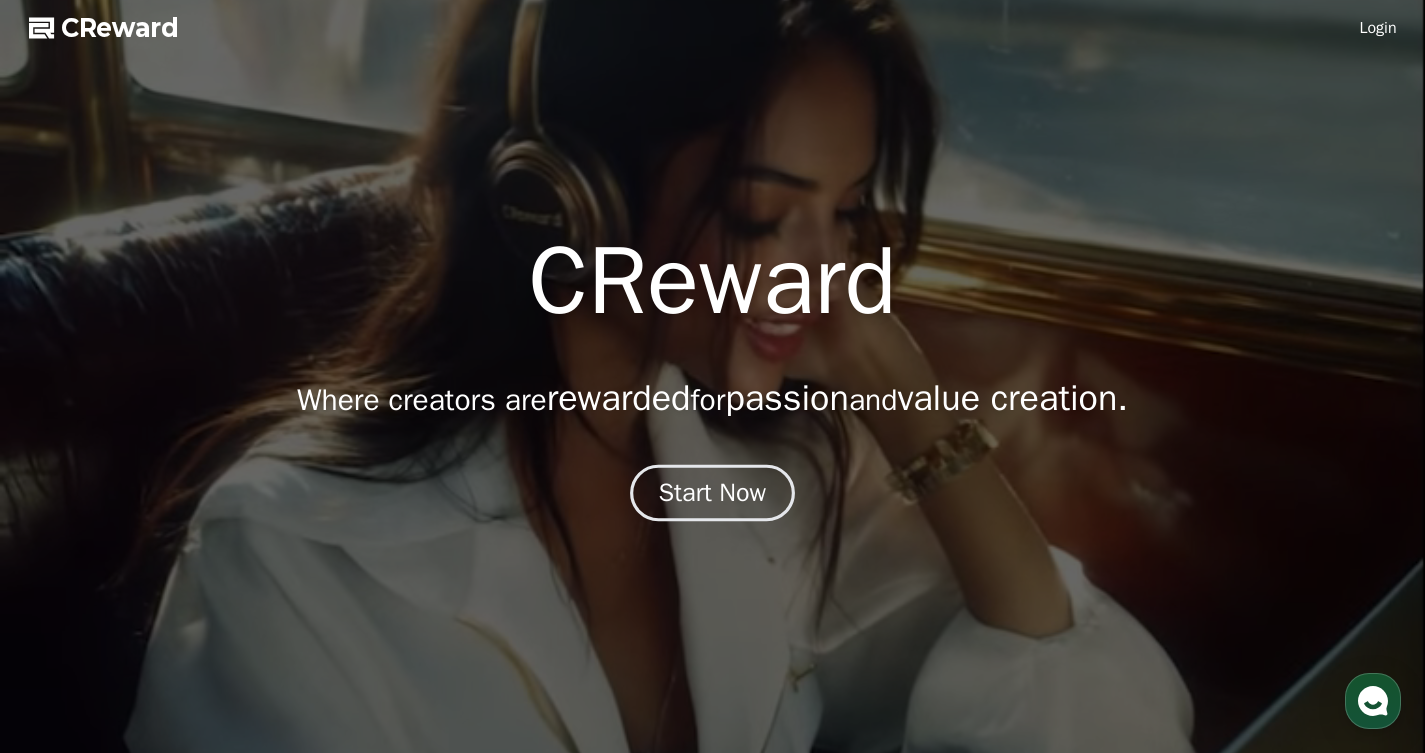 click on "Start Now" at bounding box center (713, 493) 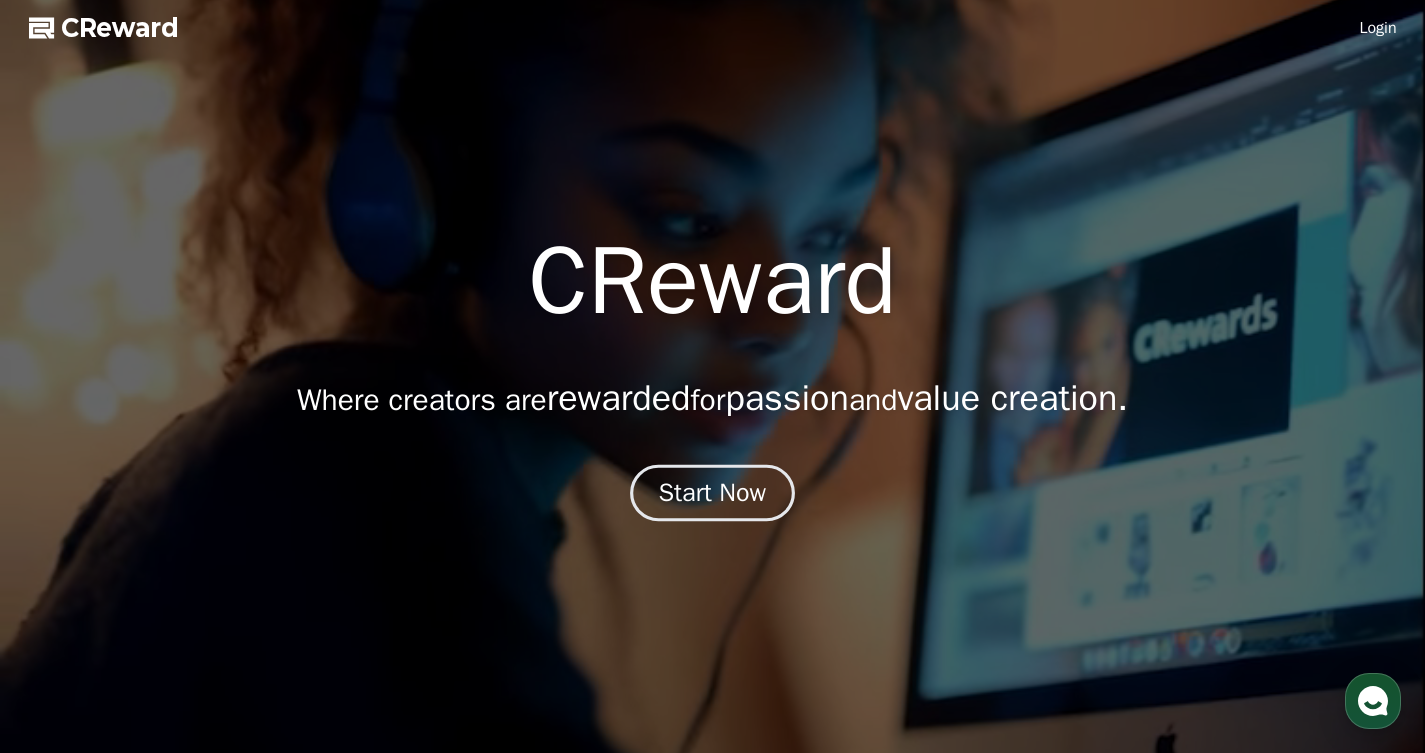 click on "Start Now" at bounding box center [713, 493] 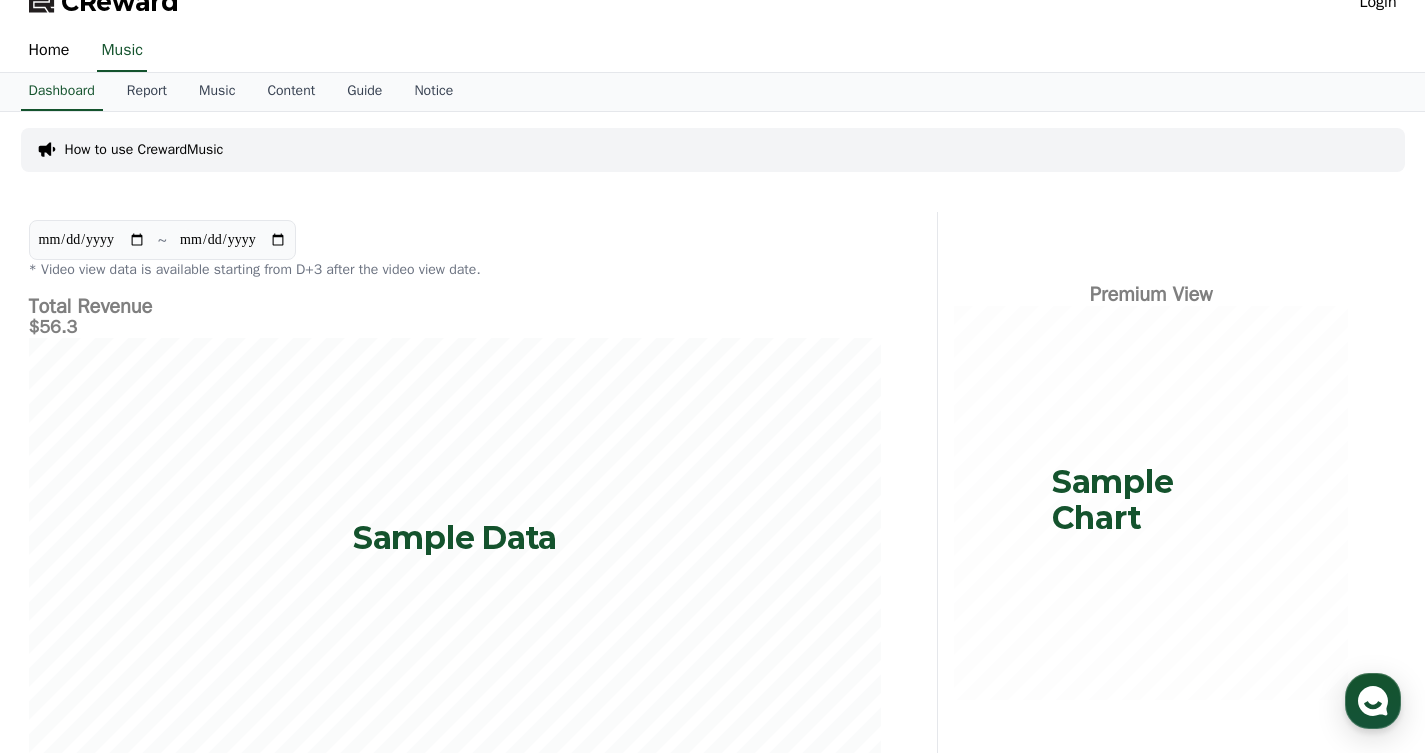 scroll, scrollTop: 0, scrollLeft: 0, axis: both 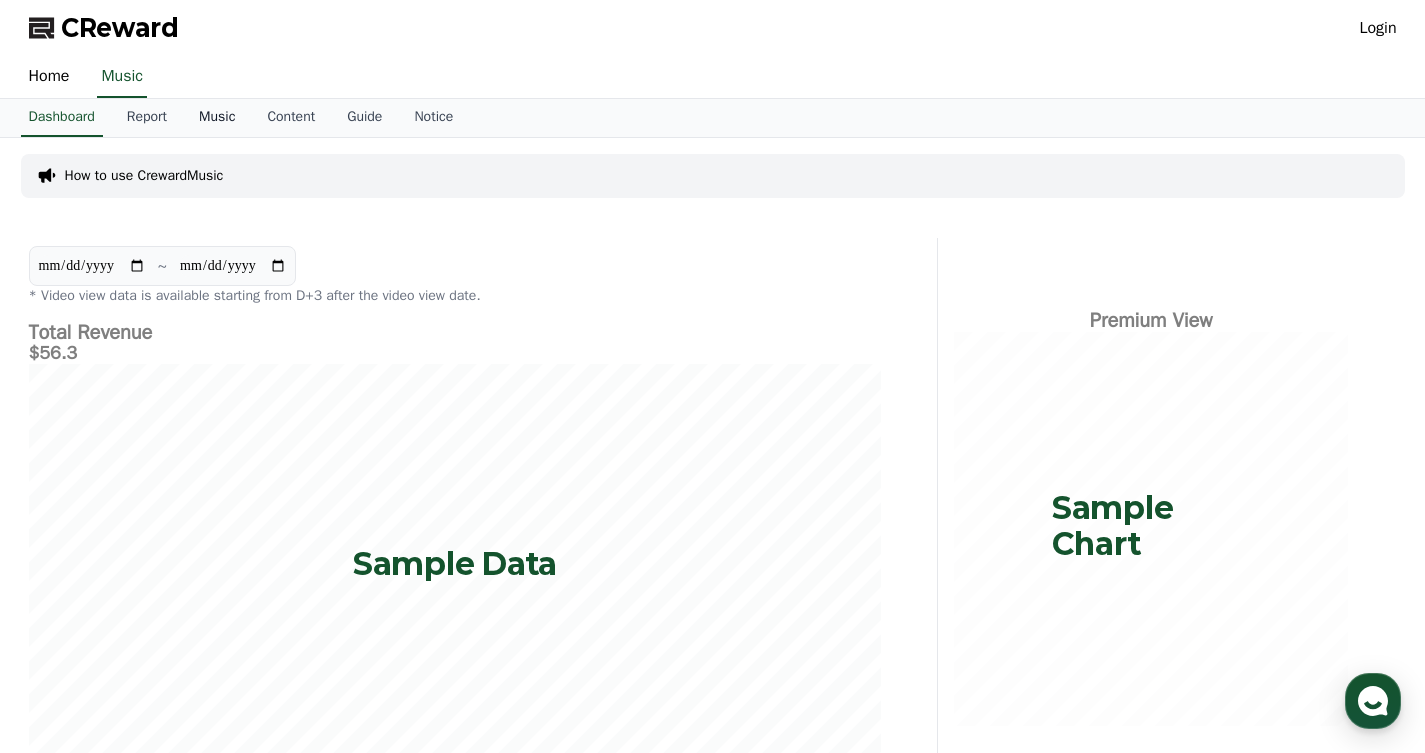 click on "Music" at bounding box center [217, 118] 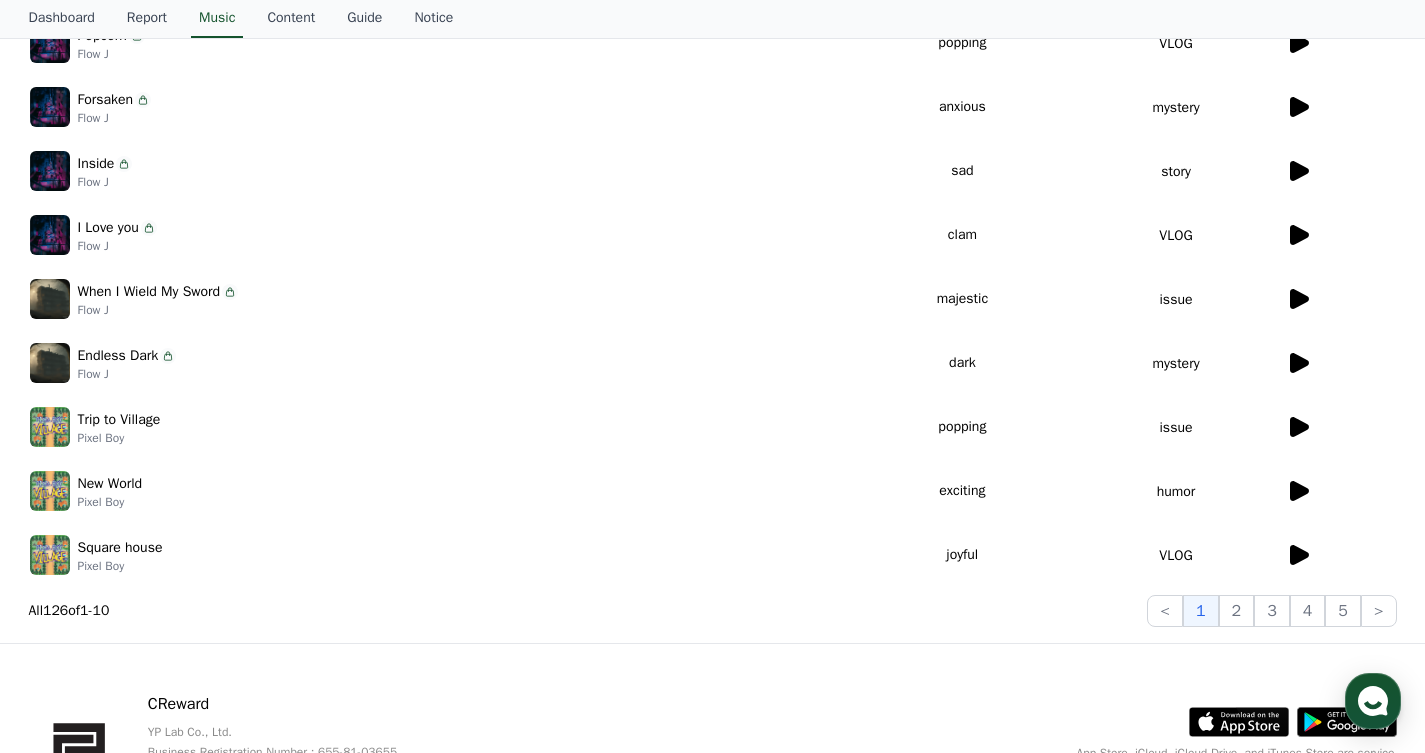 scroll, scrollTop: 0, scrollLeft: 0, axis: both 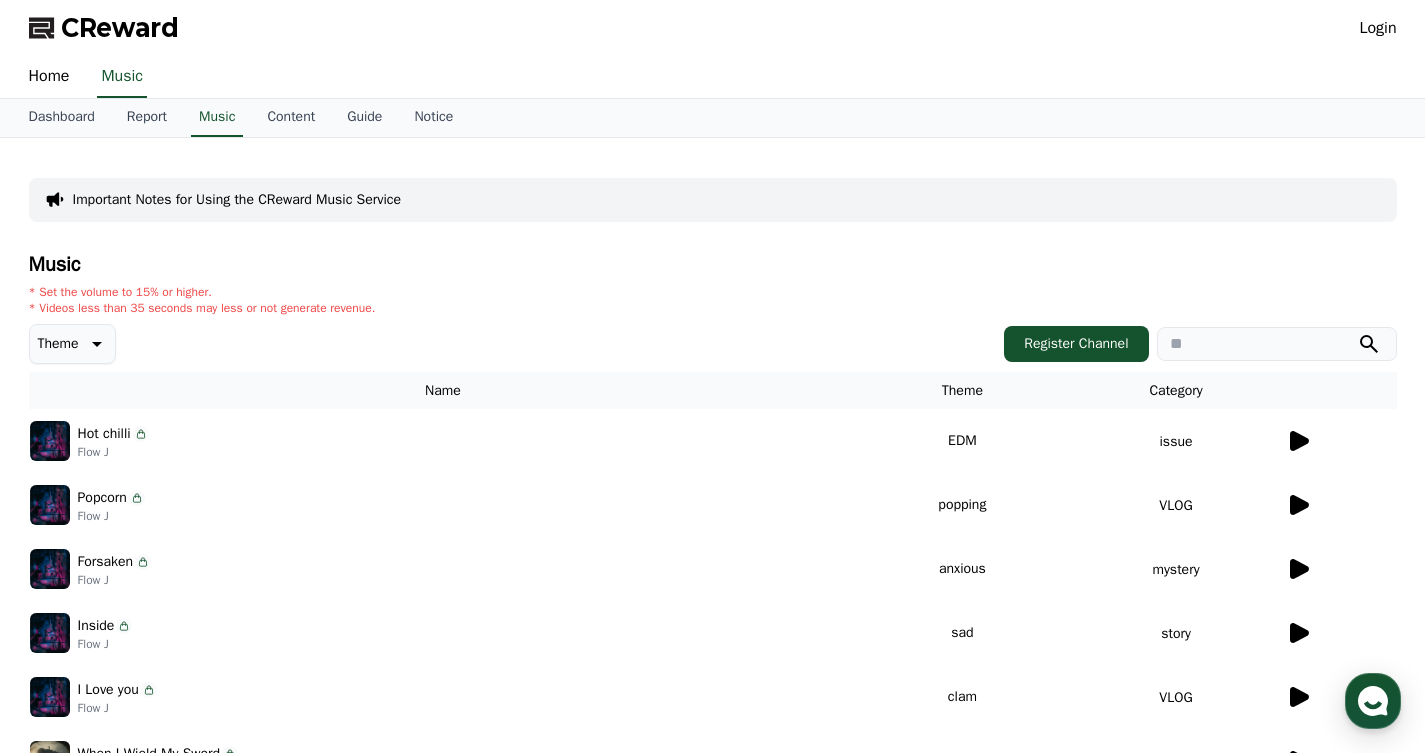 click on "Login" at bounding box center (1377, 28) 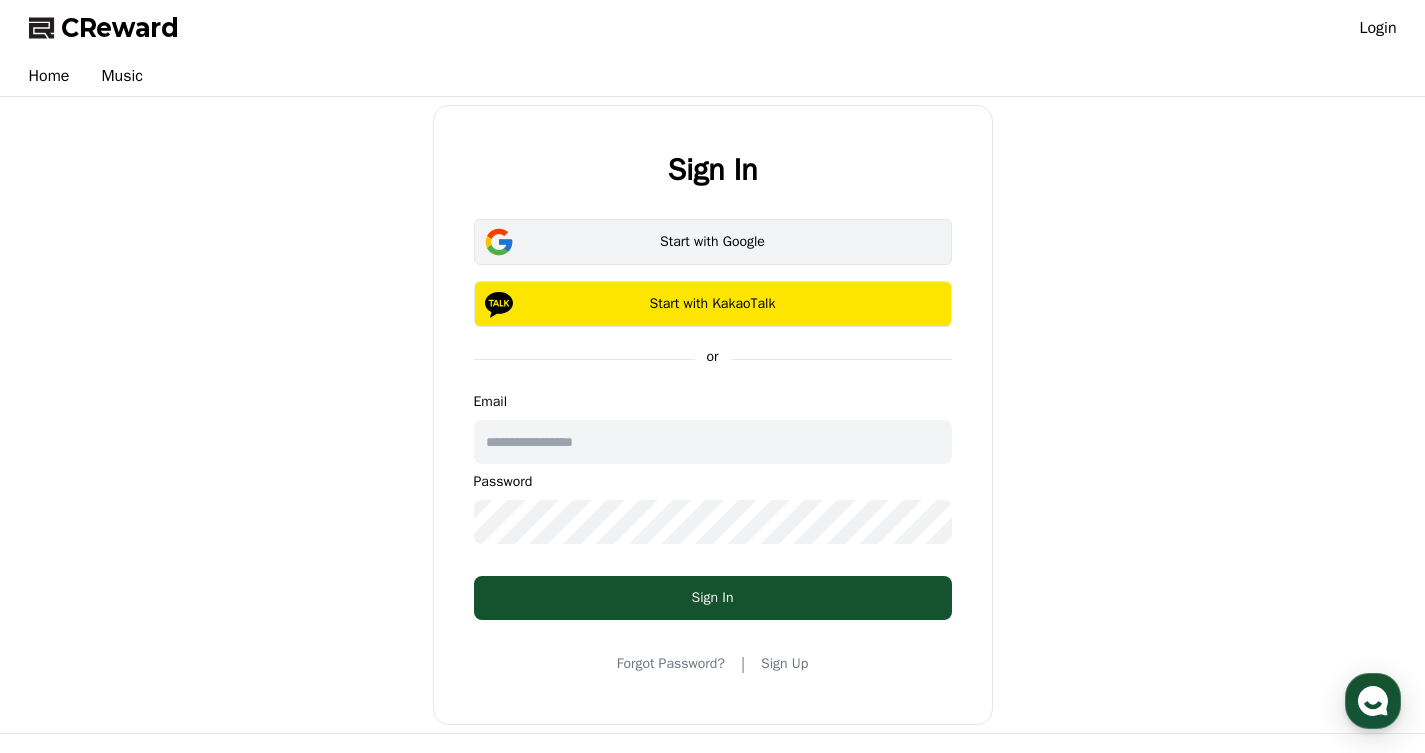 click on "Start with Google" at bounding box center (713, 242) 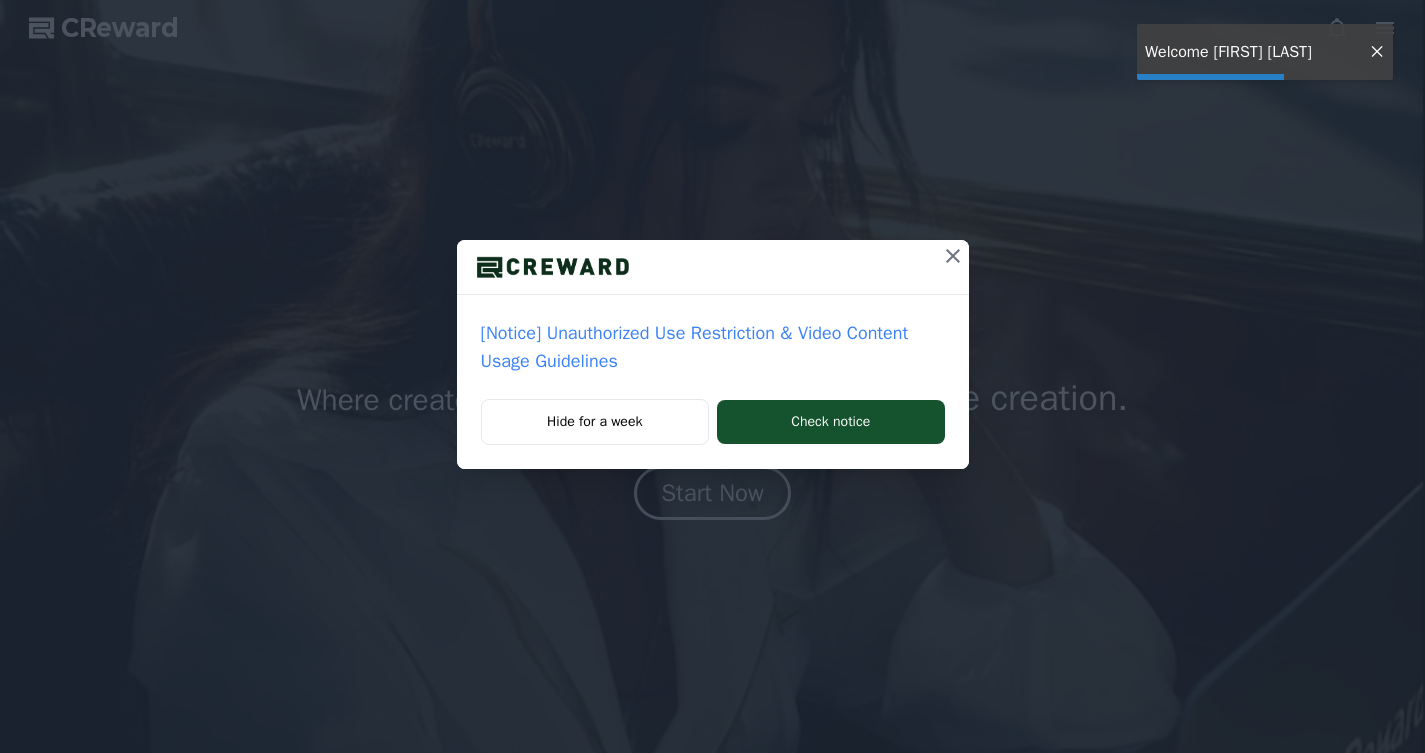 scroll, scrollTop: 0, scrollLeft: 0, axis: both 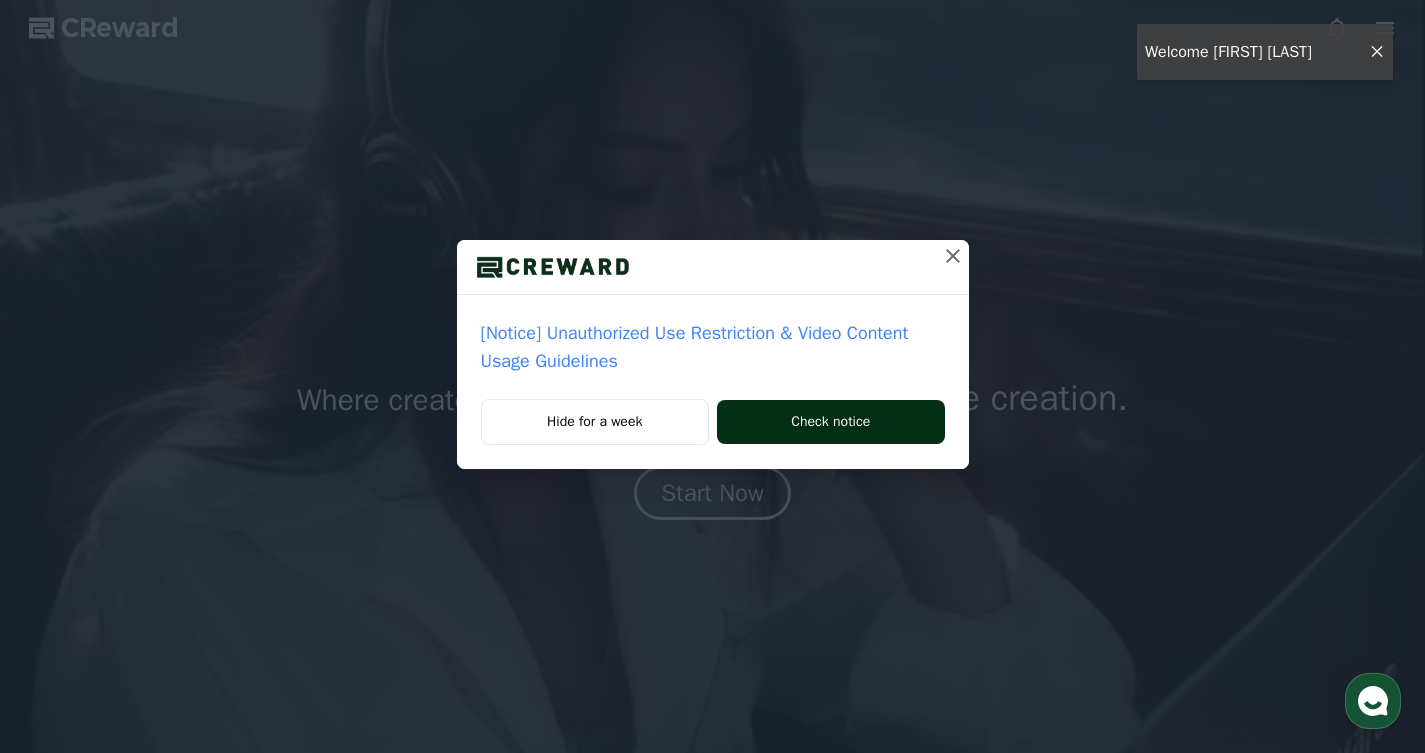 click on "Check notice" at bounding box center [830, 422] 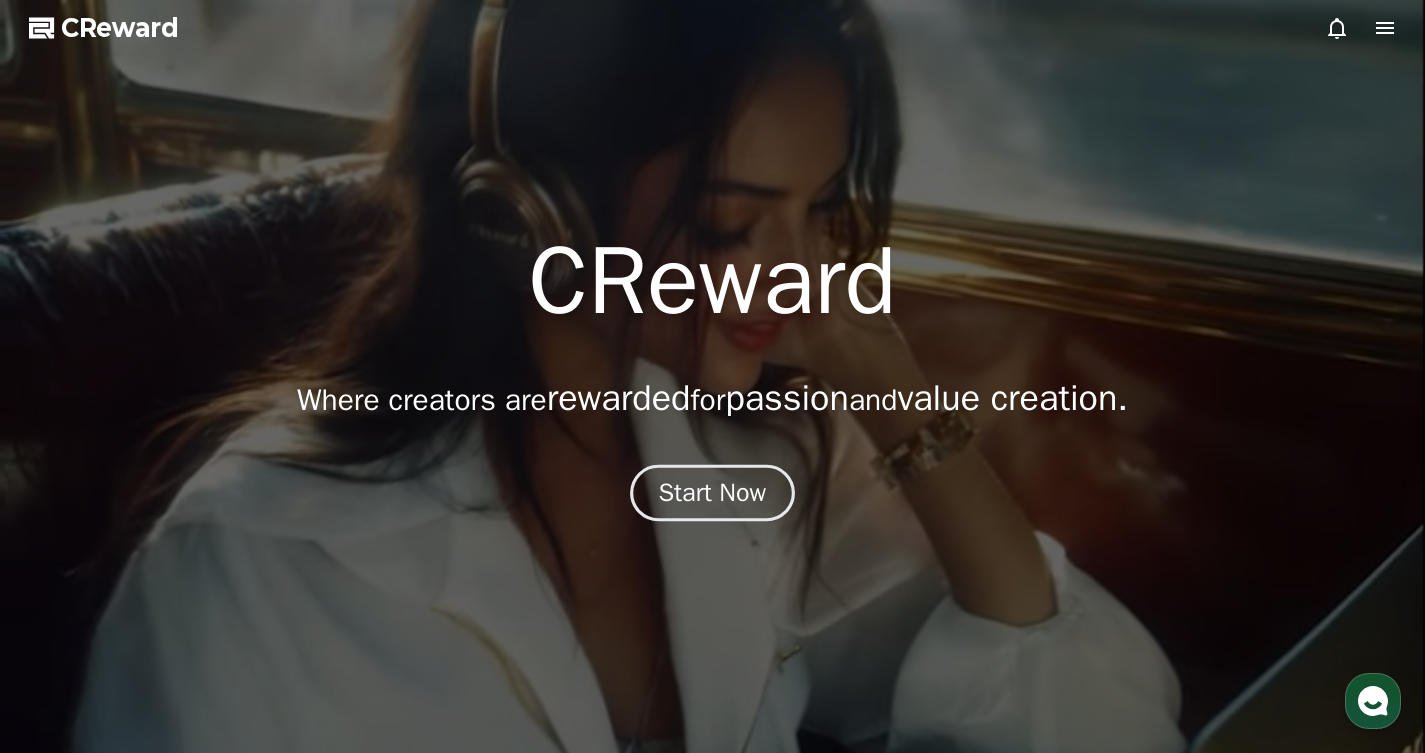 click on "Start Now" at bounding box center (713, 493) 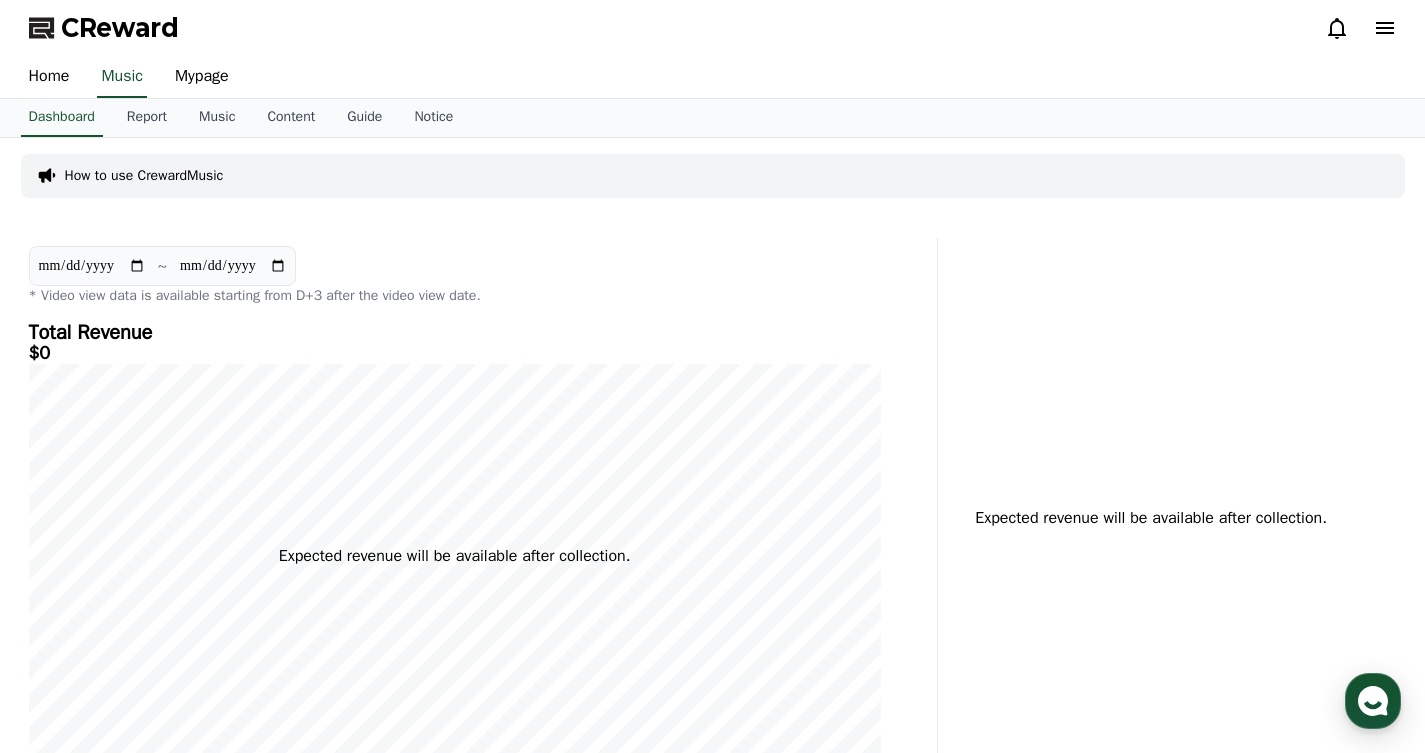 click 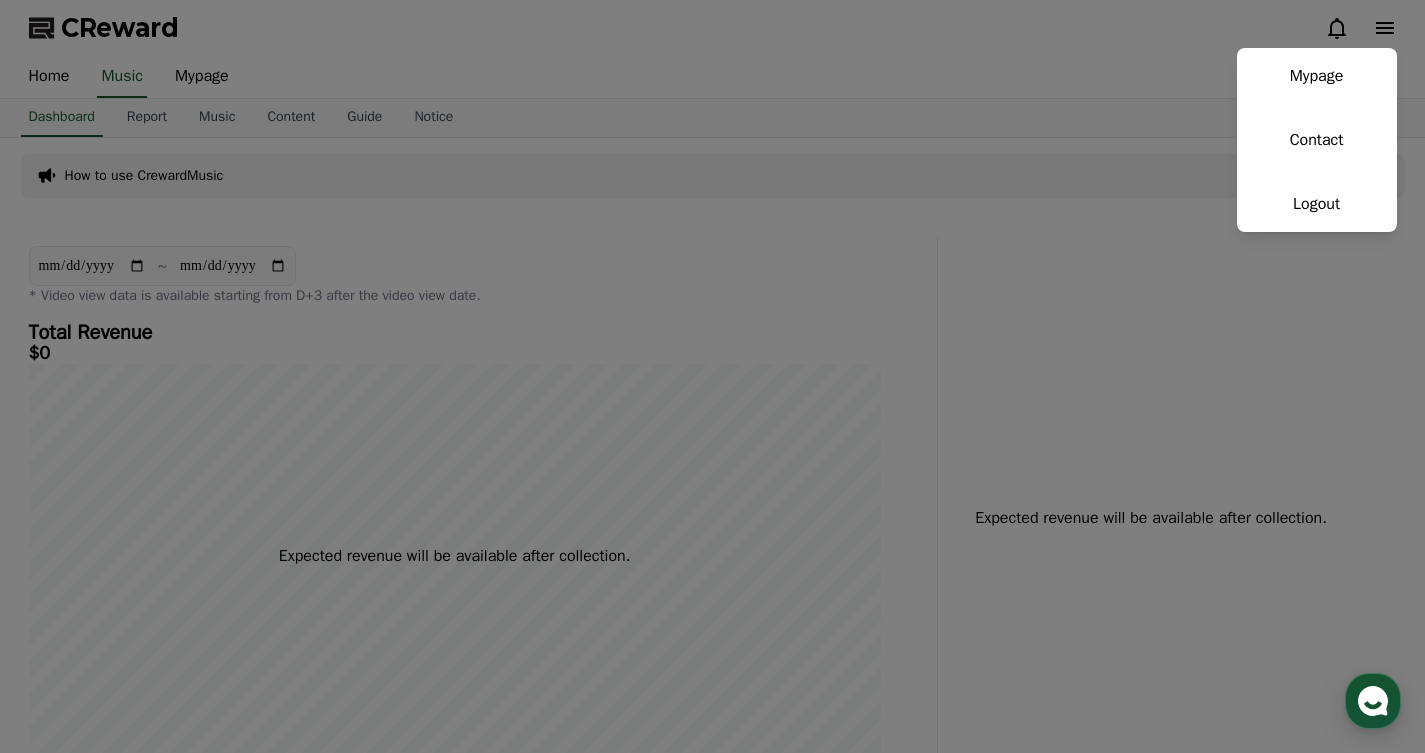click at bounding box center (712, 376) 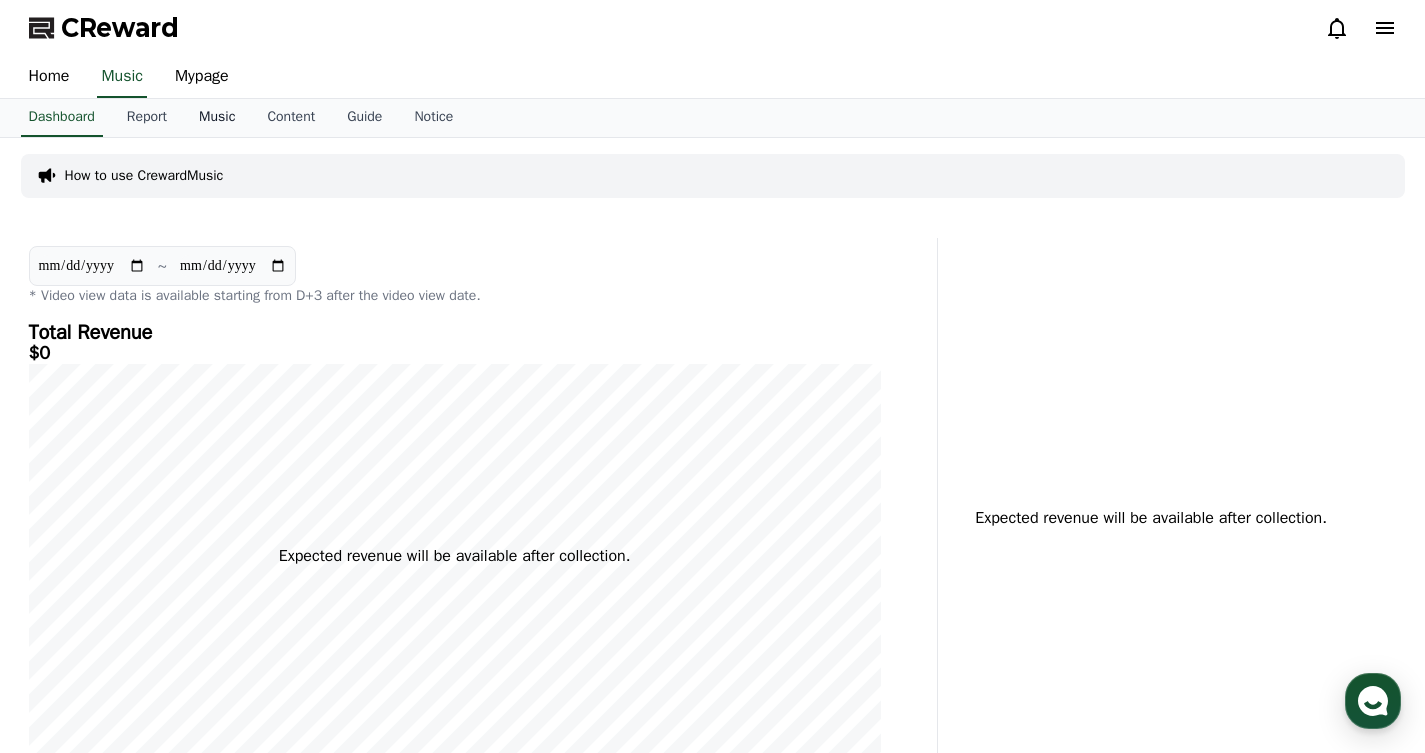 click on "Music" at bounding box center (217, 118) 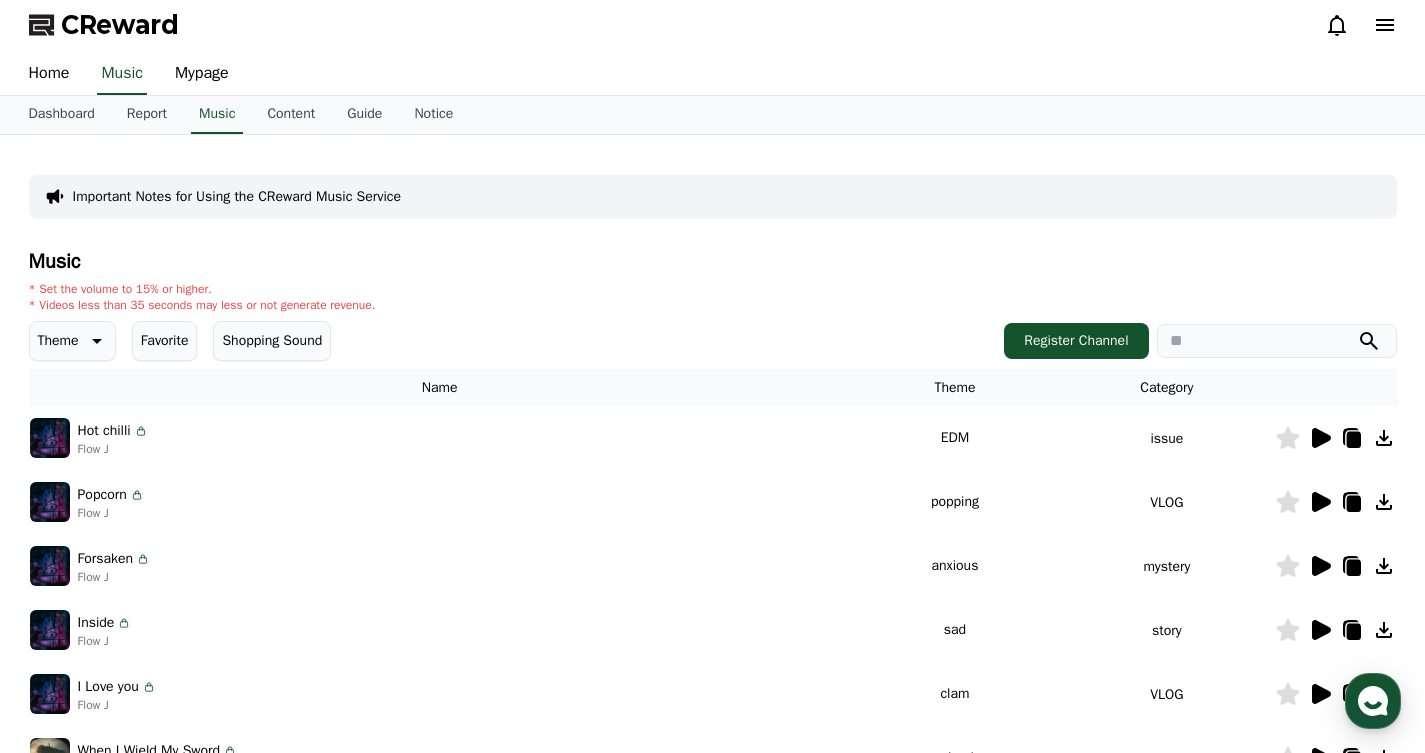 scroll, scrollTop: 49, scrollLeft: 0, axis: vertical 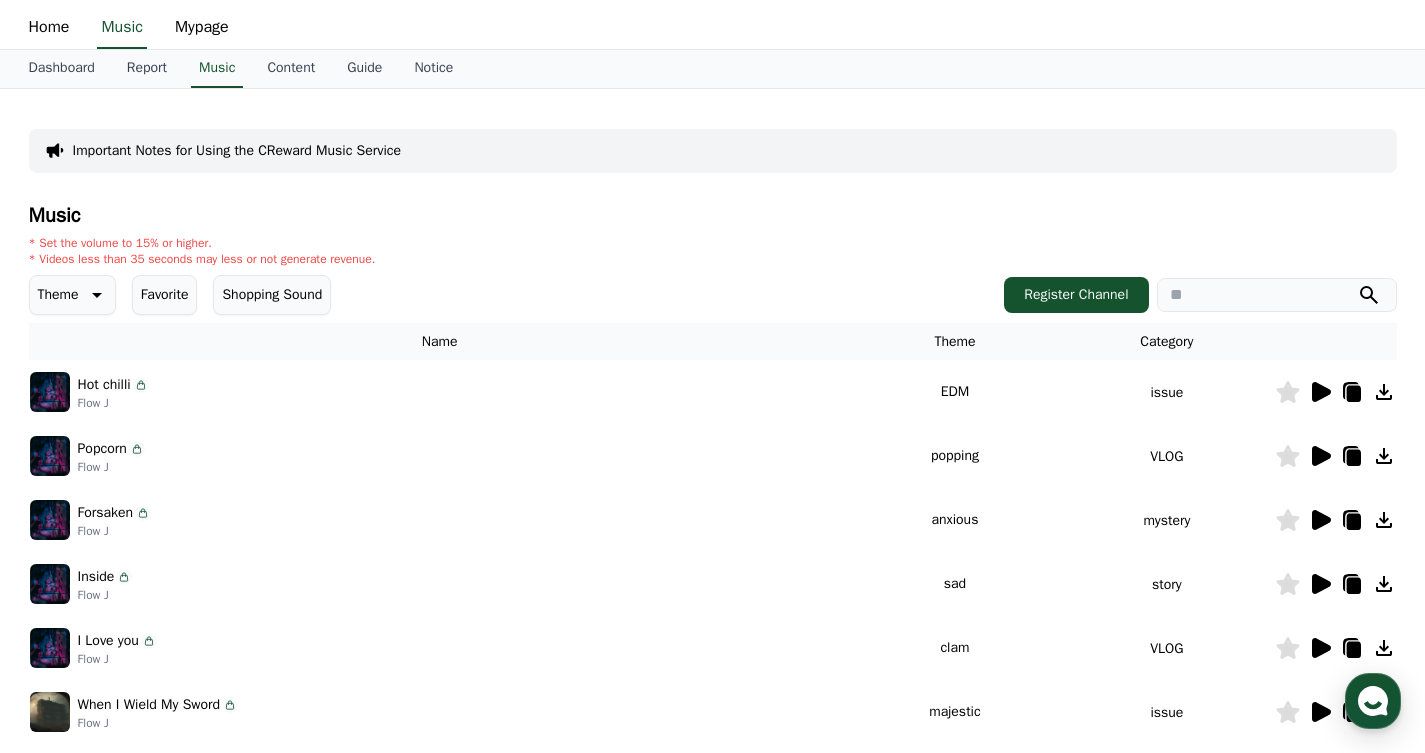 click 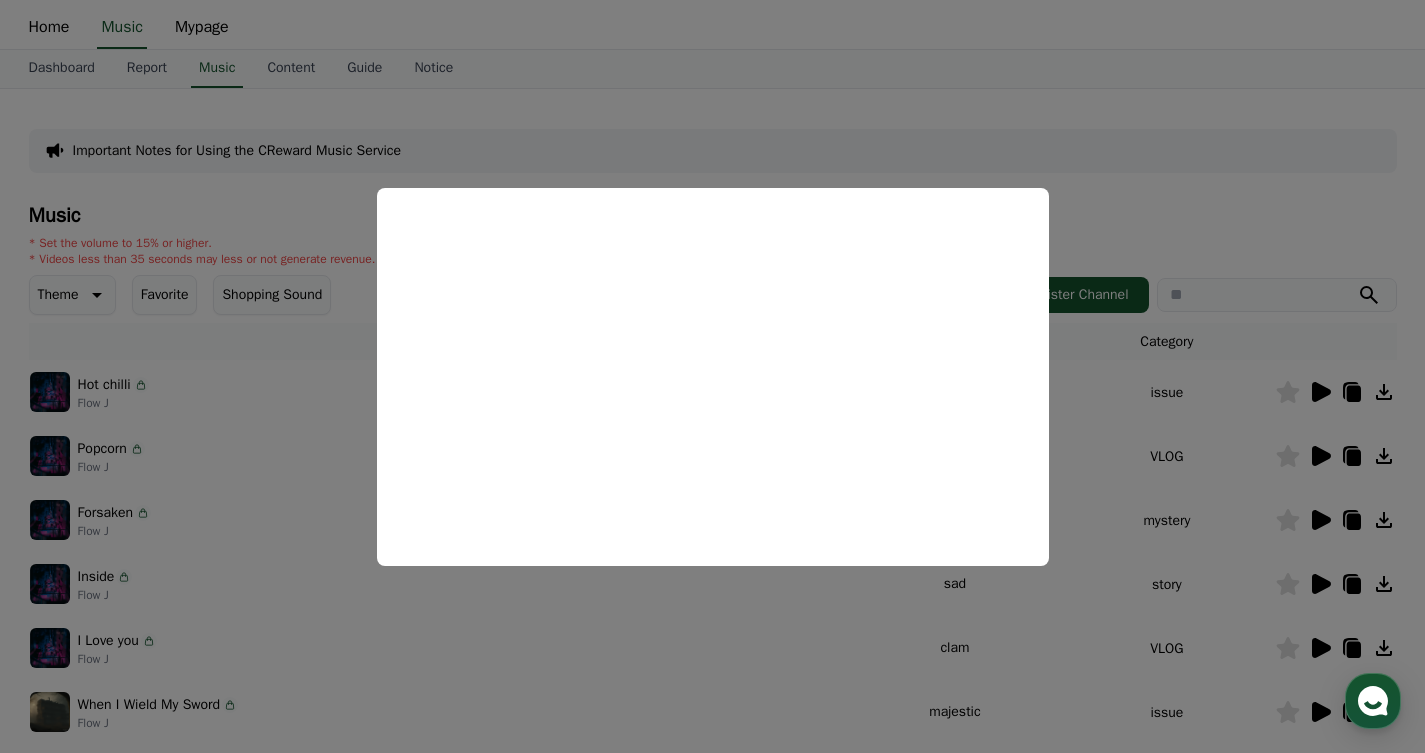 click at bounding box center [712, 376] 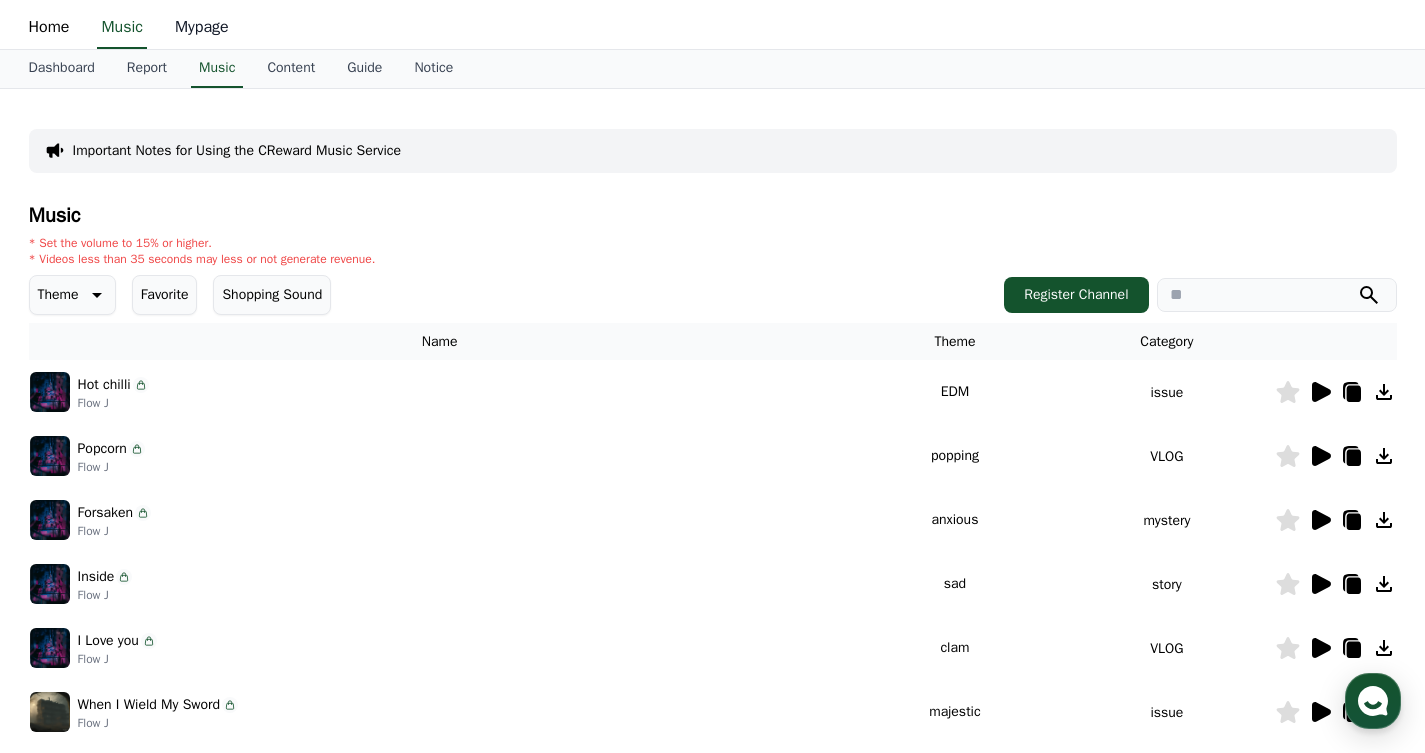 click on "Mypage" at bounding box center [202, 28] 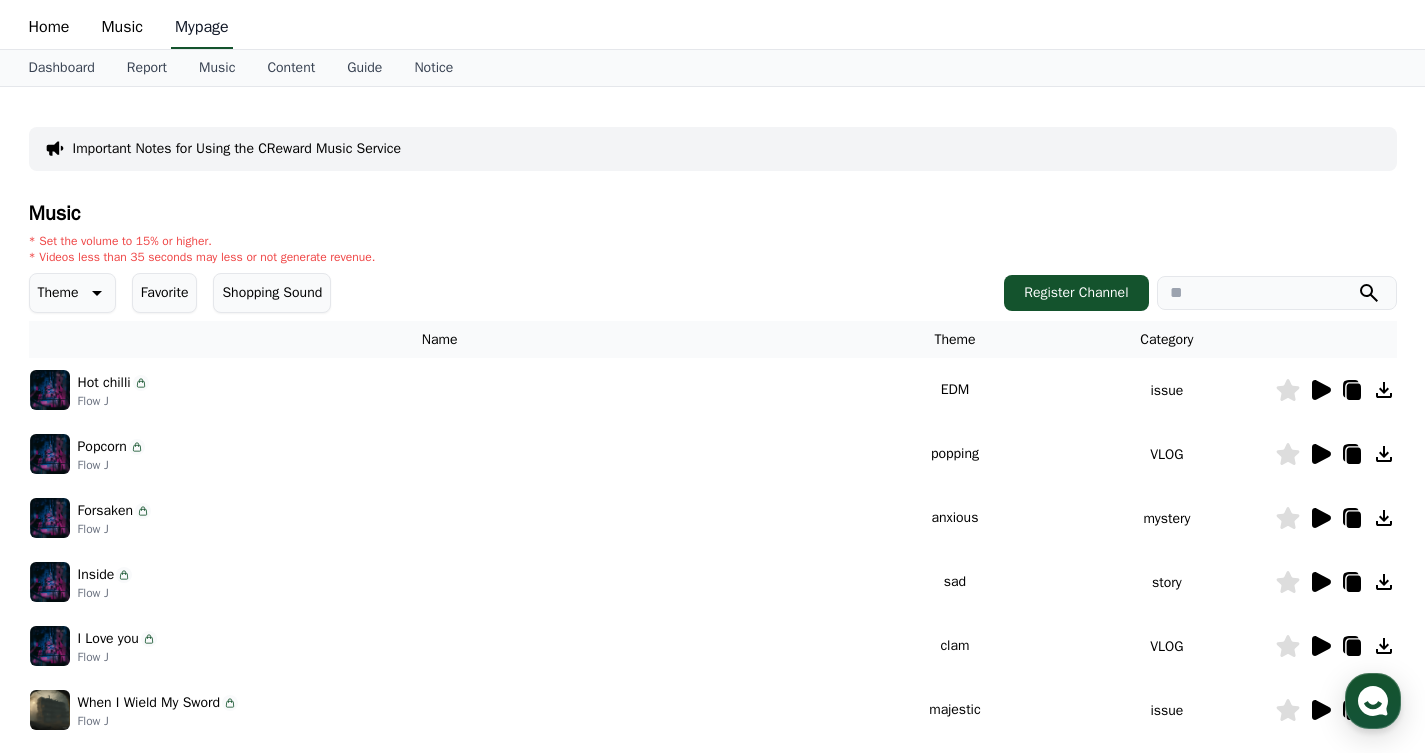 scroll, scrollTop: 0, scrollLeft: 0, axis: both 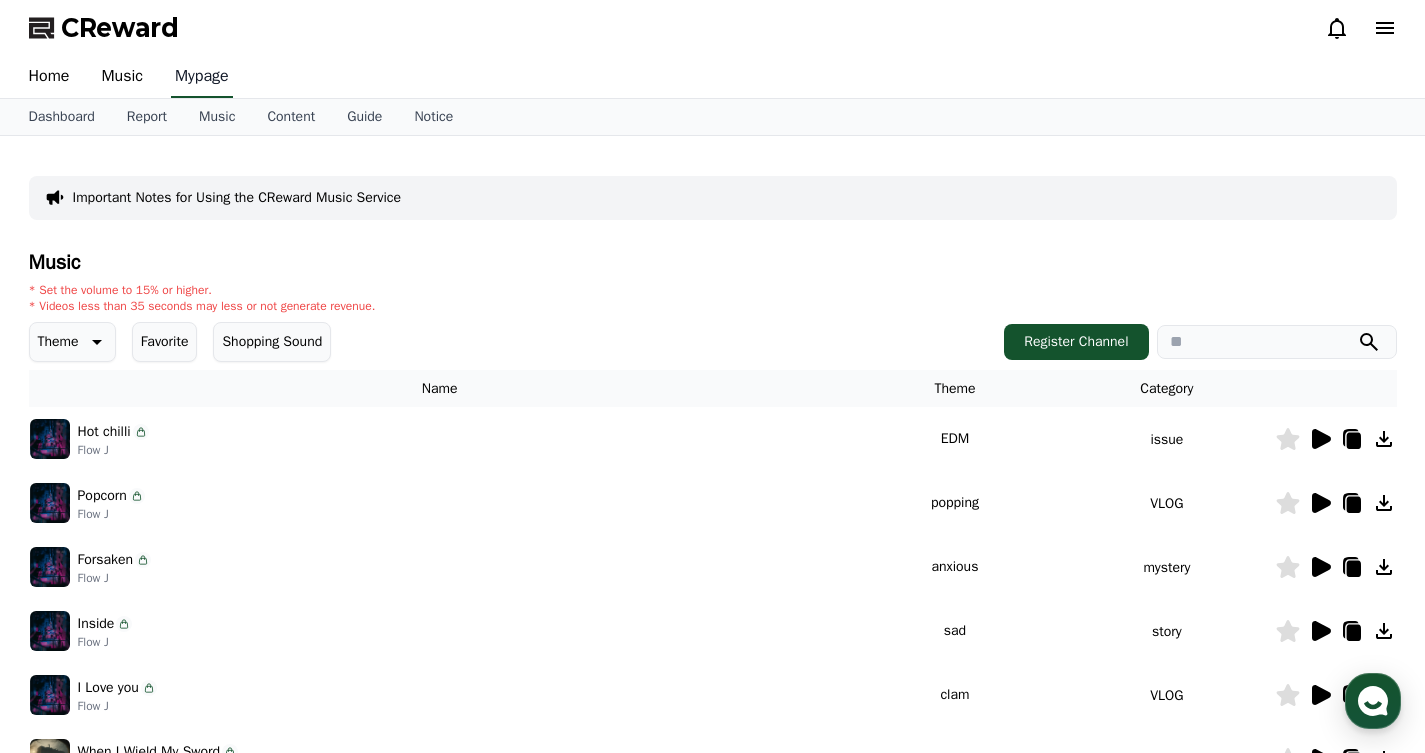 select on "**********" 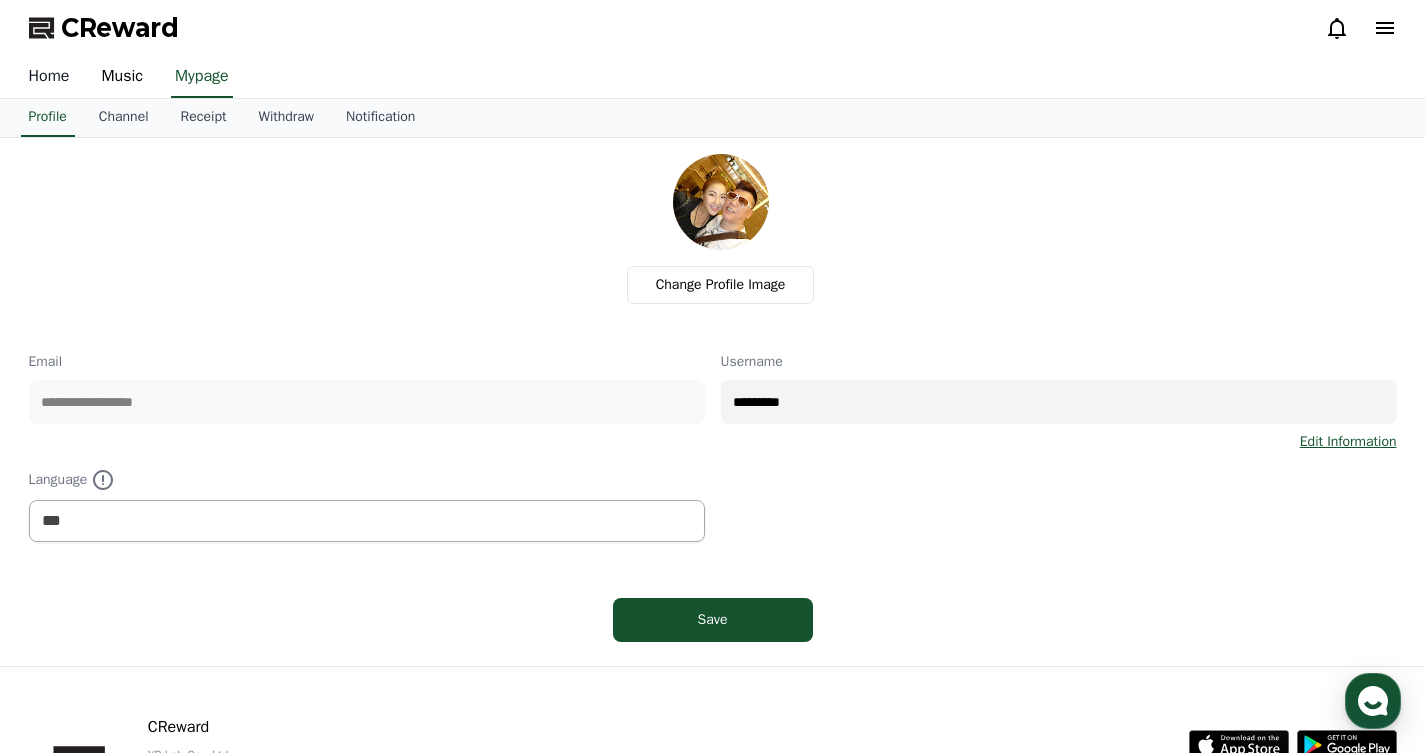 click on "Home" at bounding box center (49, 77) 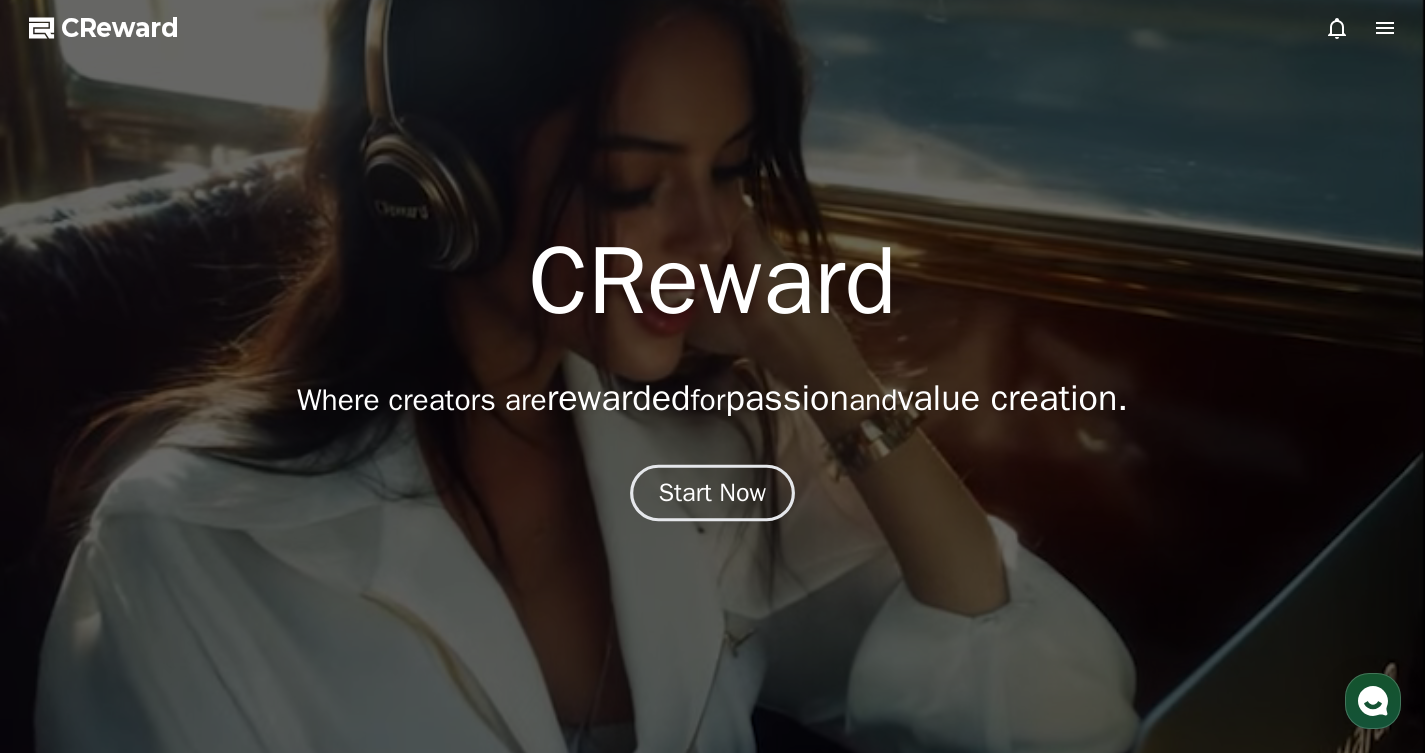 click on "Start Now" at bounding box center (713, 493) 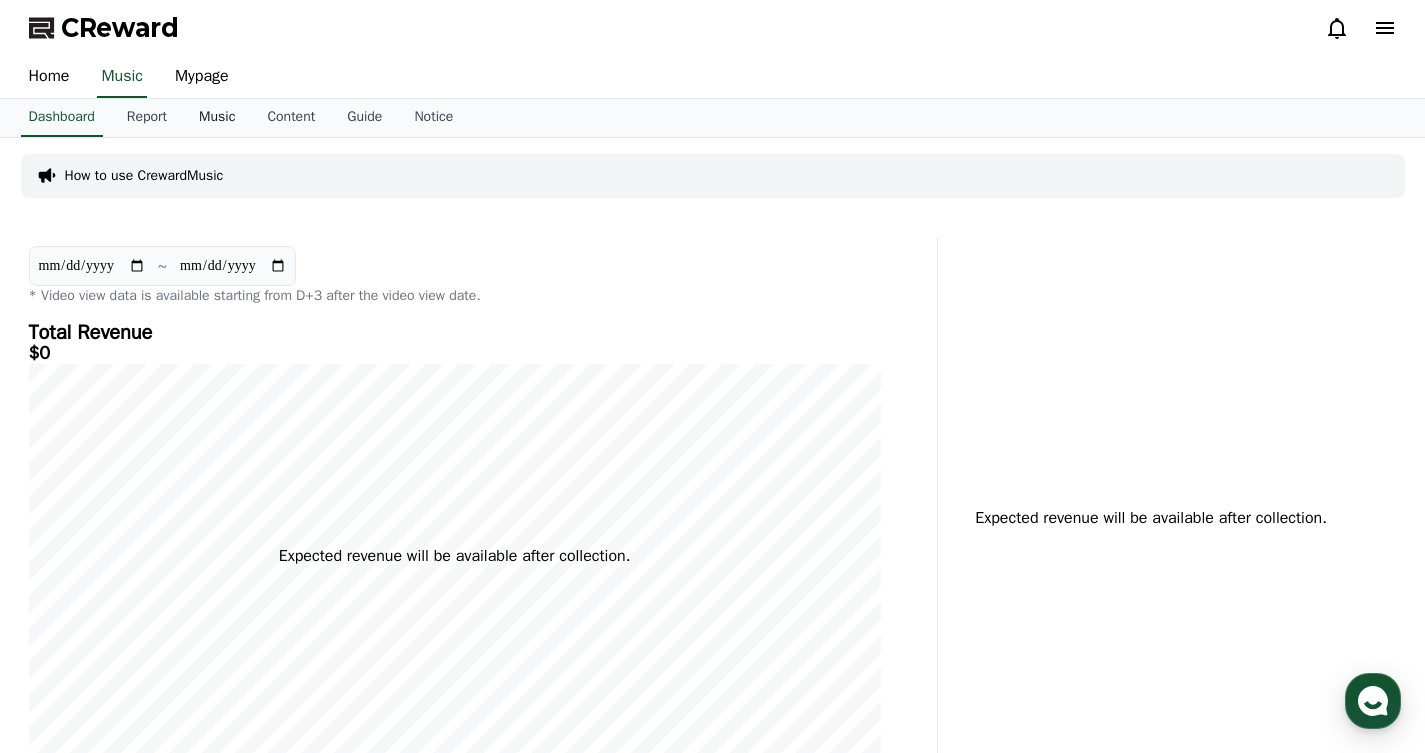 click on "Music" at bounding box center [217, 118] 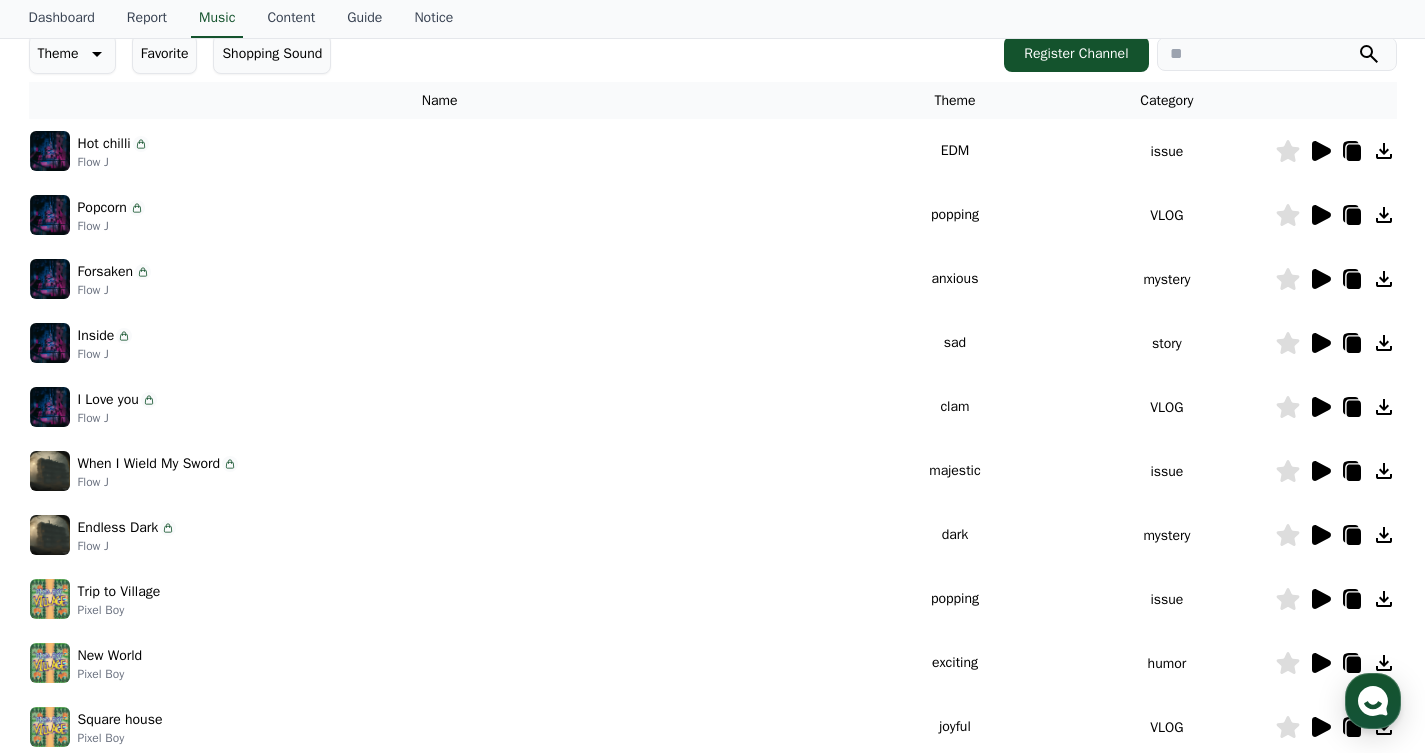 scroll, scrollTop: 0, scrollLeft: 0, axis: both 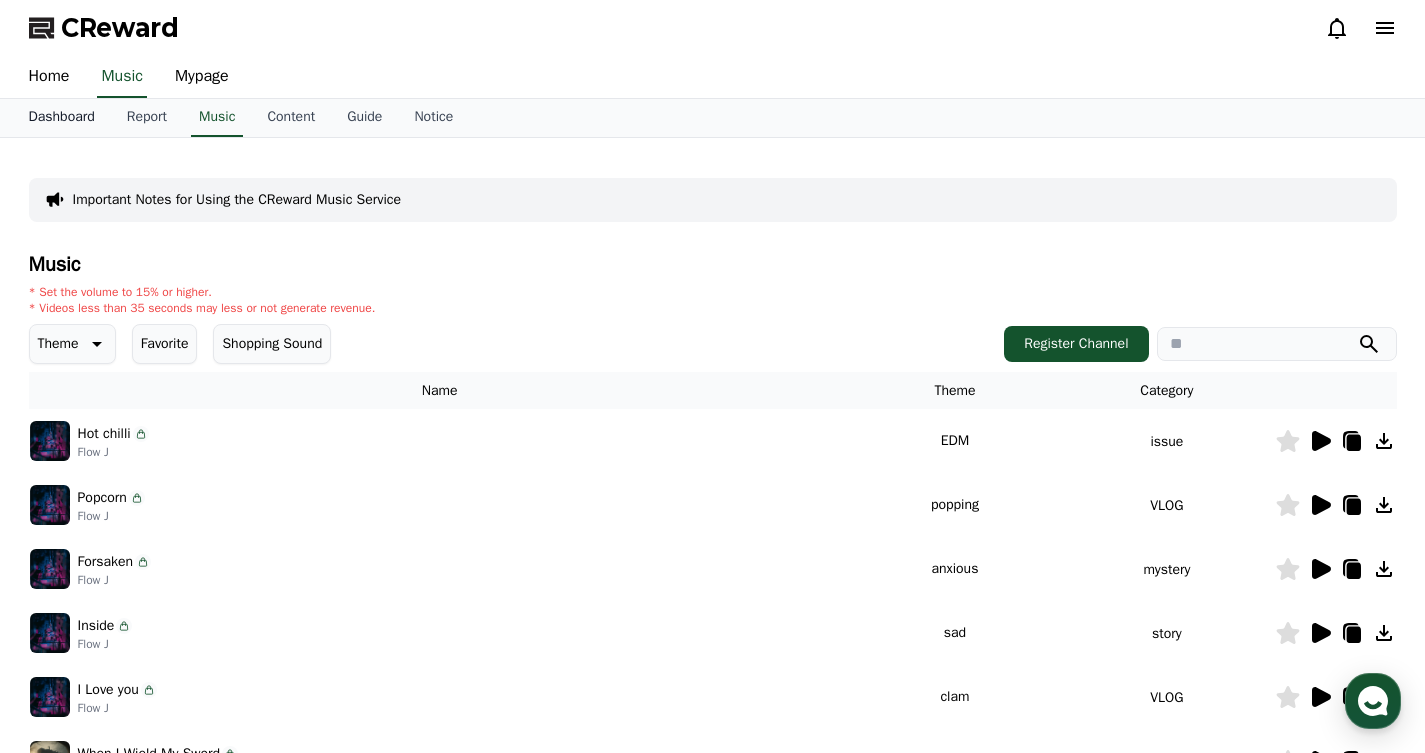 click on "Dashboard" at bounding box center [62, 118] 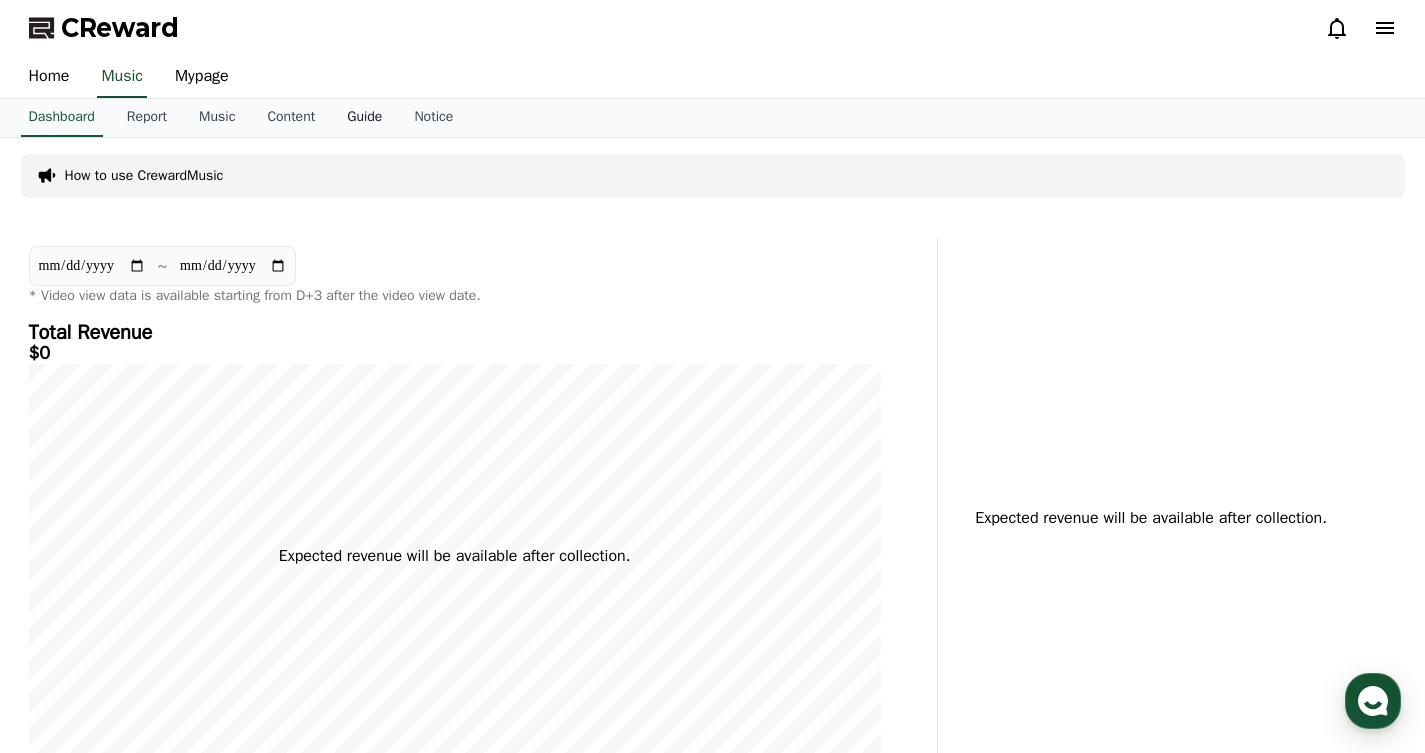 click on "Guide" at bounding box center [364, 118] 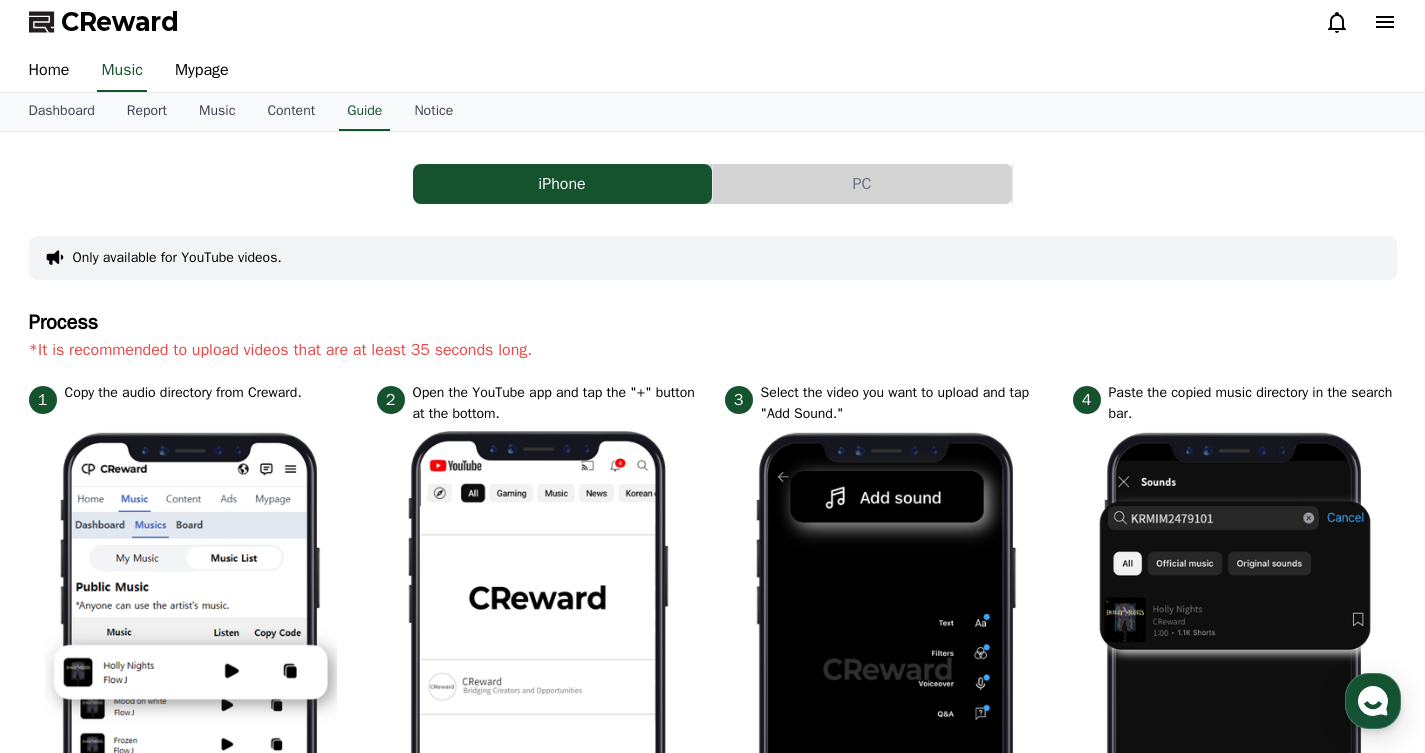 scroll, scrollTop: 0, scrollLeft: 0, axis: both 